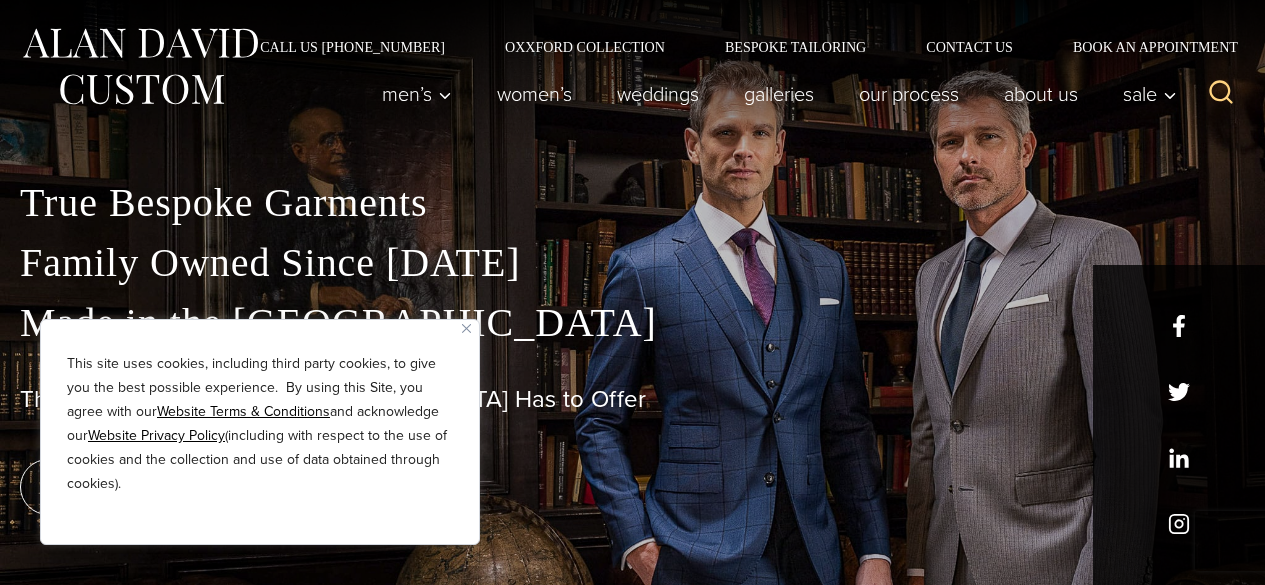 scroll, scrollTop: 0, scrollLeft: 0, axis: both 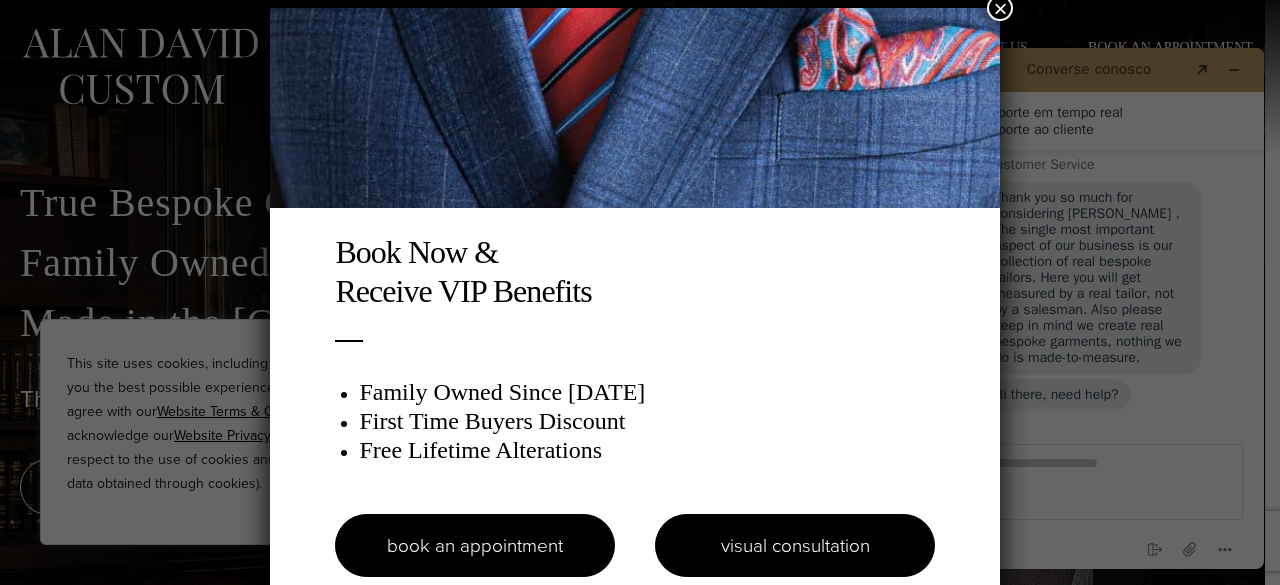 click on "visual consultation" at bounding box center (795, 545) 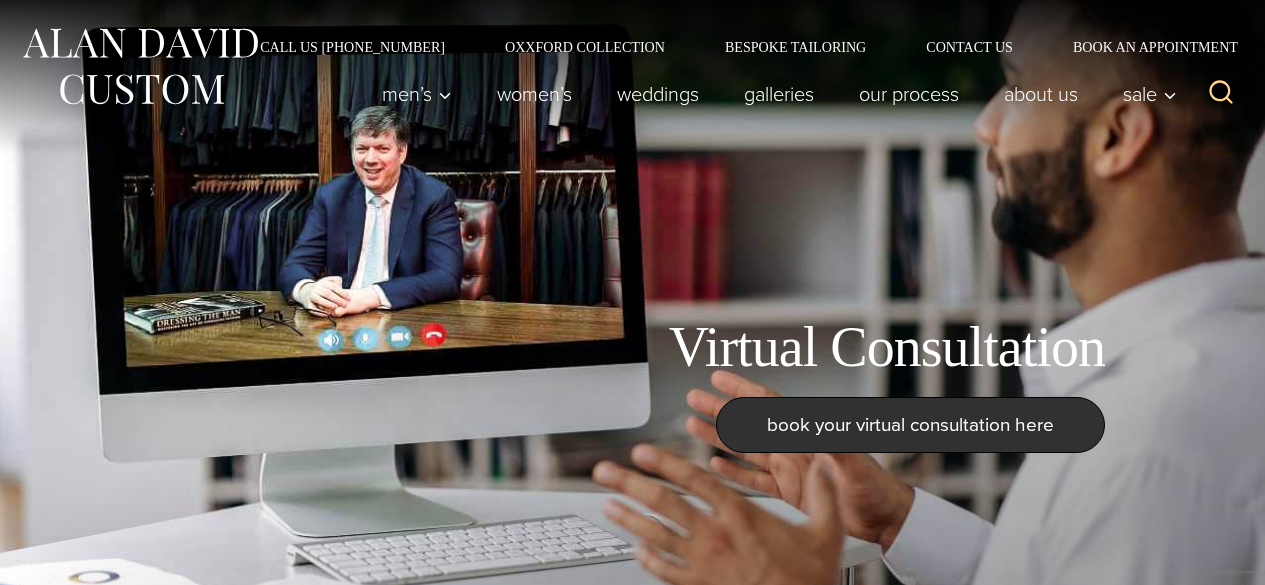 scroll, scrollTop: 0, scrollLeft: 0, axis: both 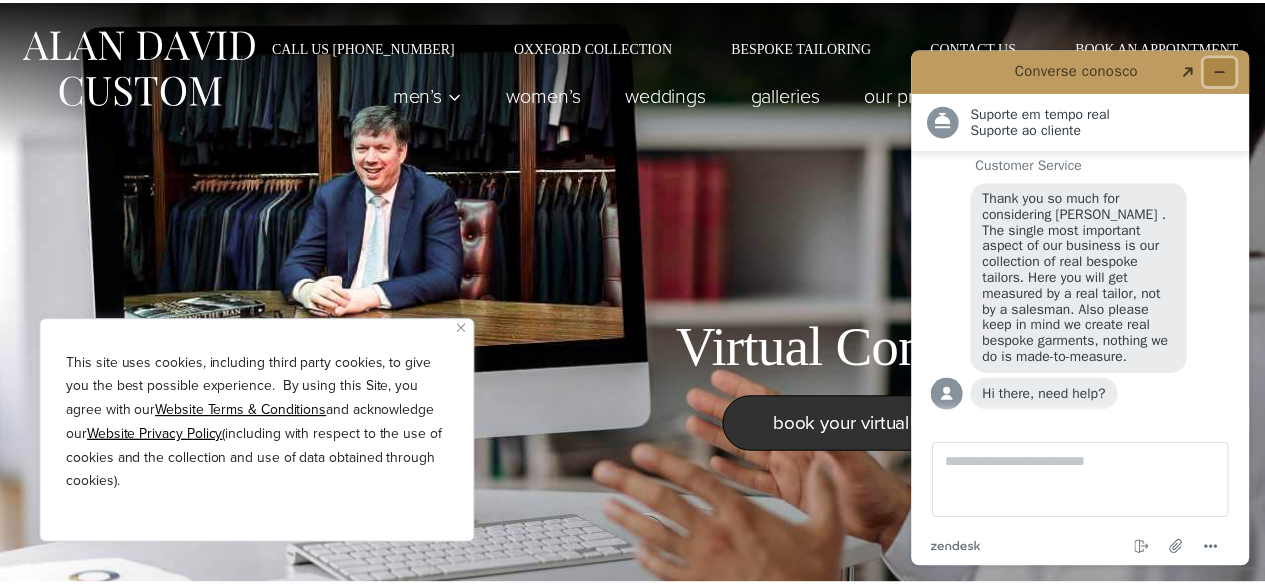click at bounding box center [1223, 73] 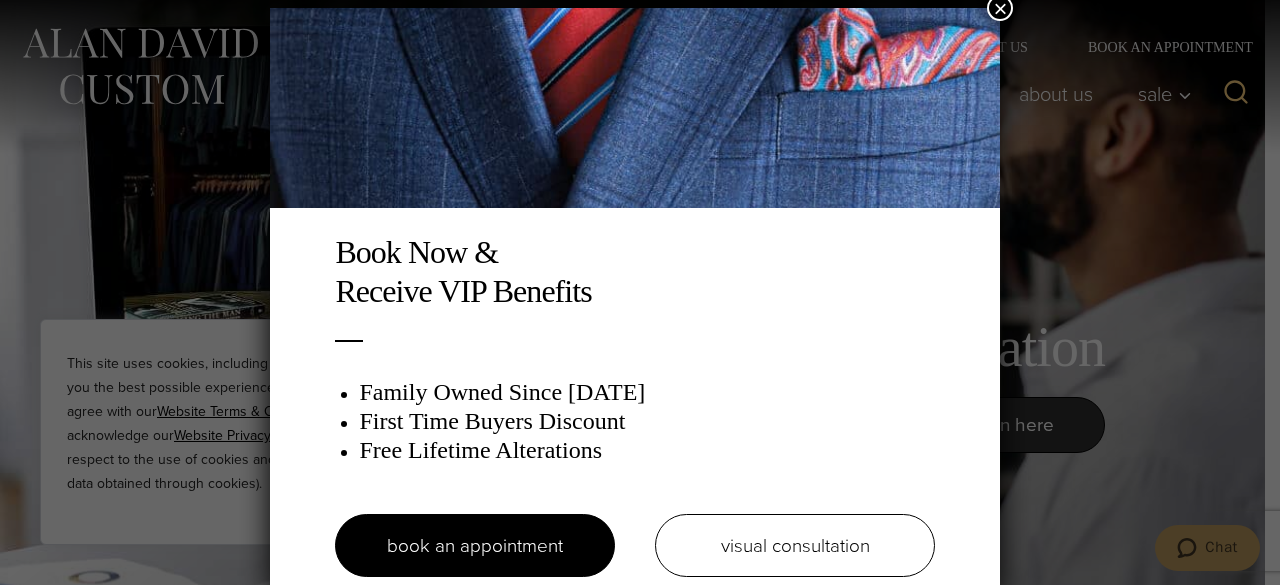 scroll, scrollTop: 10, scrollLeft: 0, axis: vertical 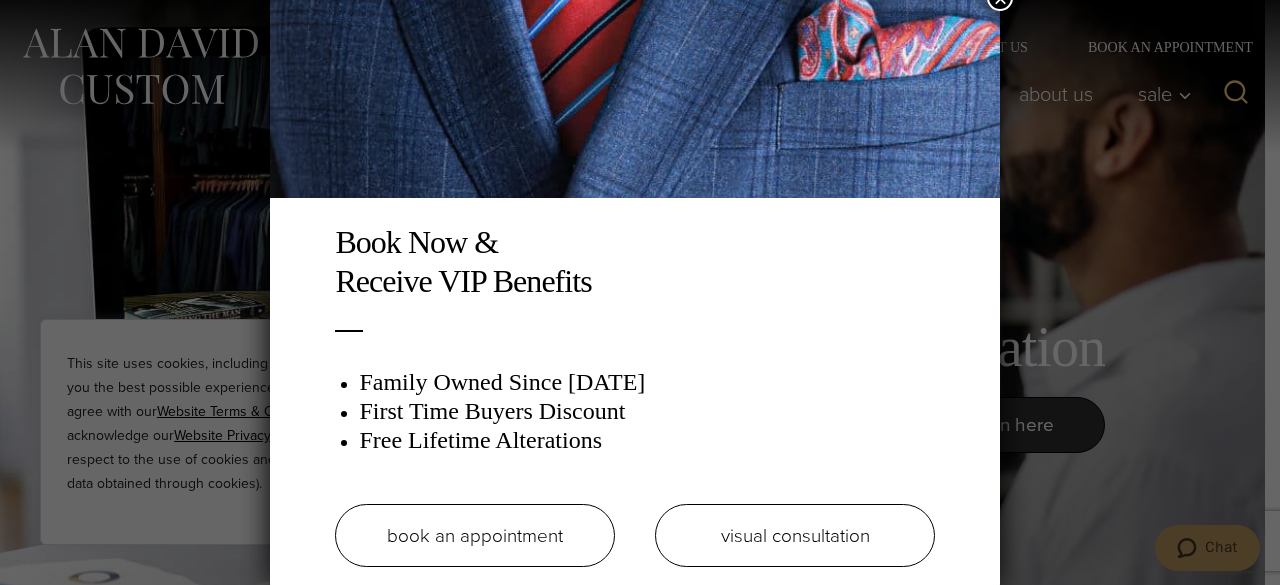 click on "book an appointment" at bounding box center [475, 535] 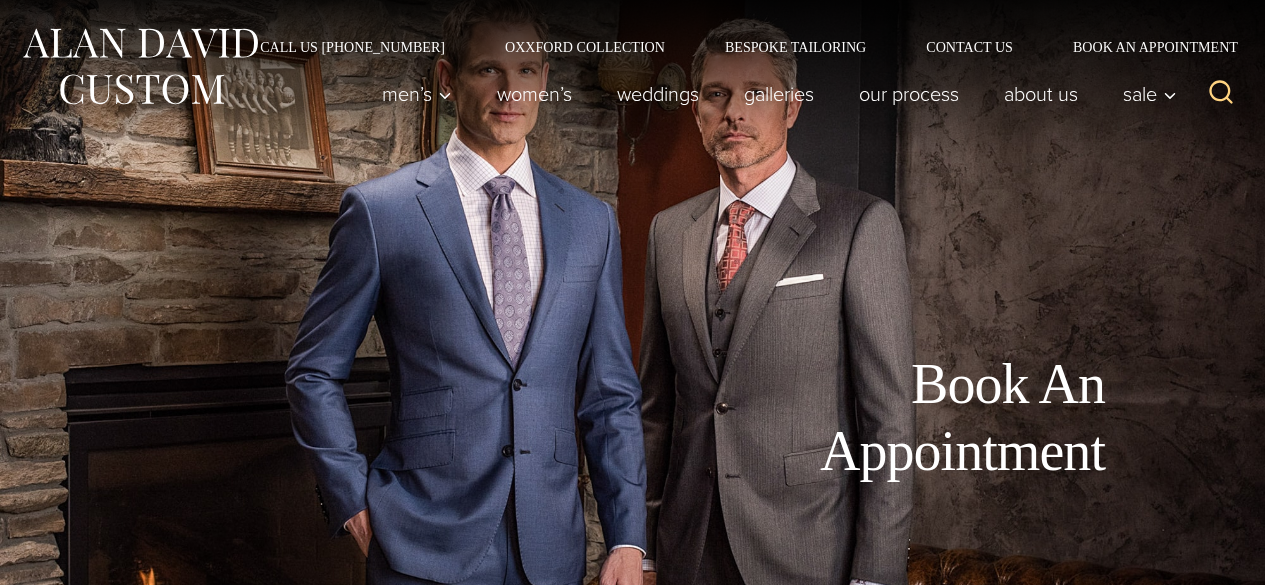 scroll, scrollTop: 0, scrollLeft: 0, axis: both 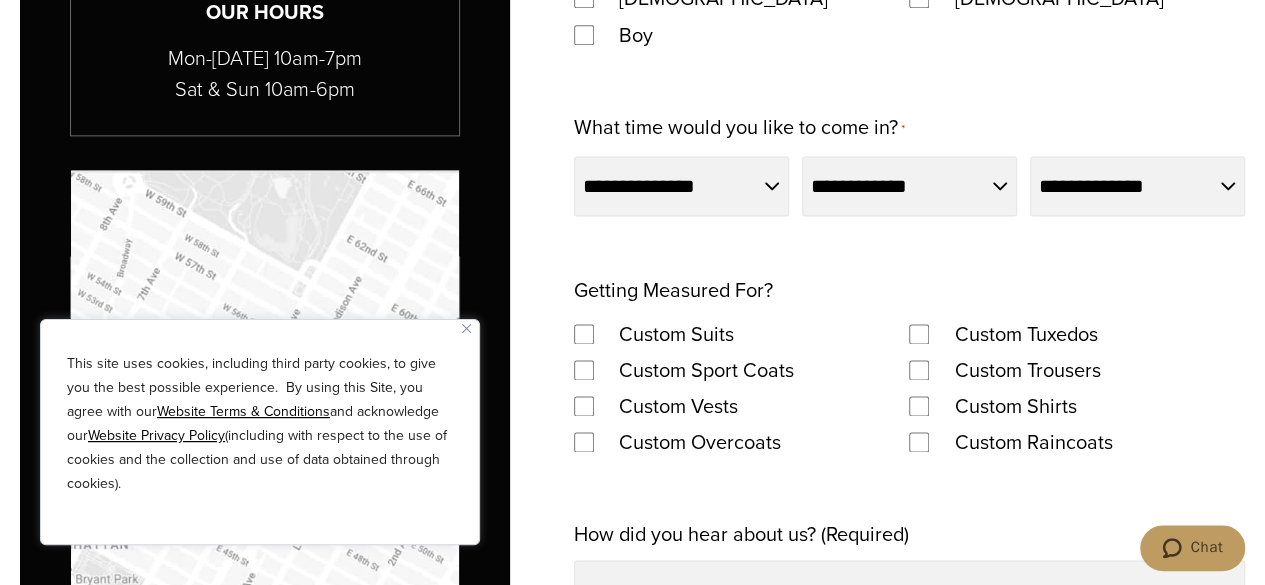 click at bounding box center [466, 328] 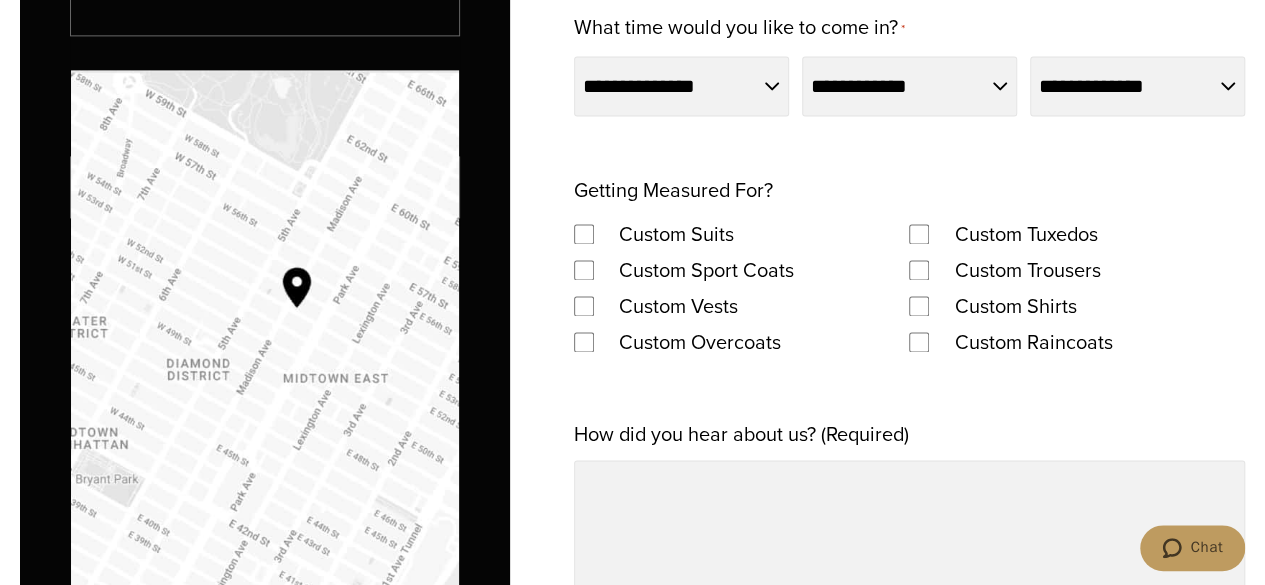 scroll, scrollTop: 1500, scrollLeft: 0, axis: vertical 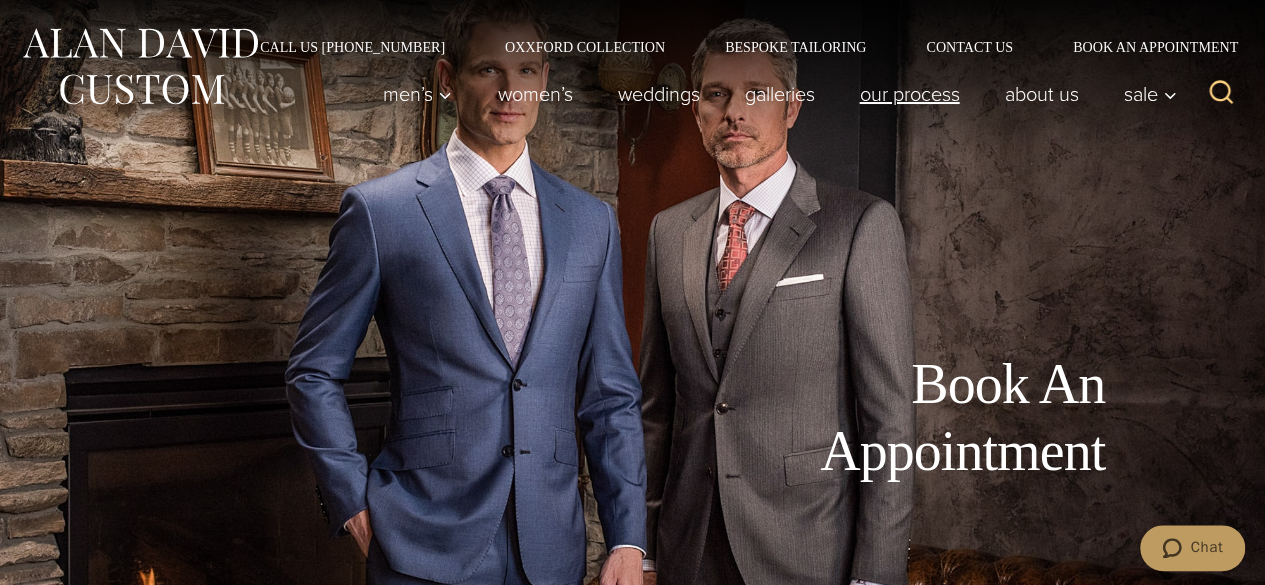 click on "Our Process" at bounding box center (909, 94) 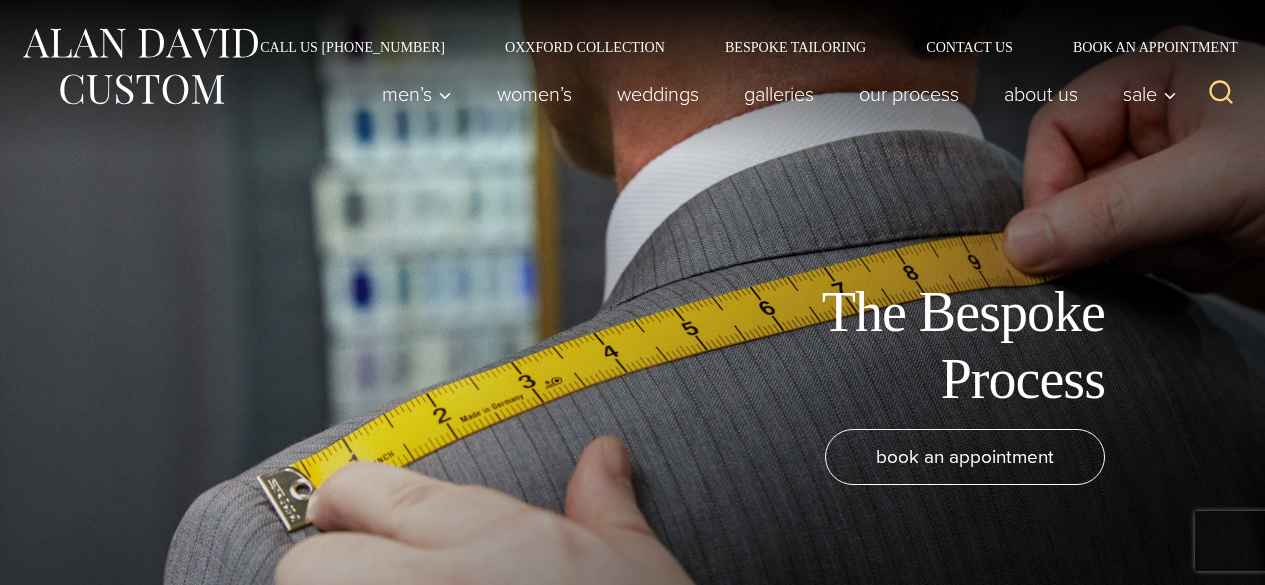 scroll, scrollTop: 0, scrollLeft: 0, axis: both 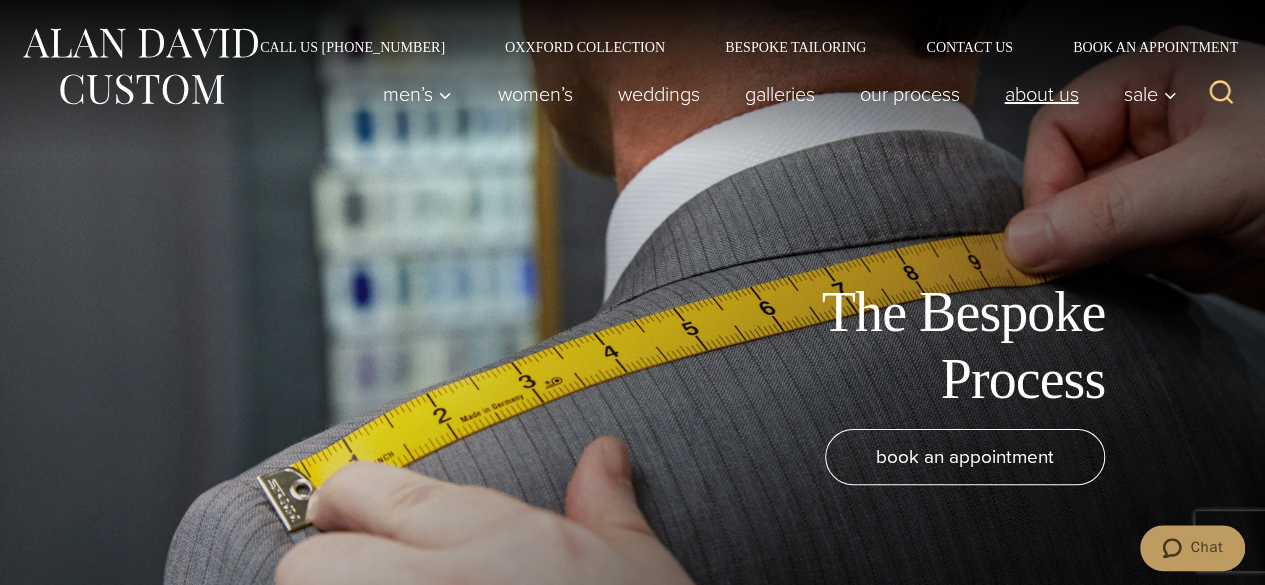 click on "About Us" at bounding box center (1041, 94) 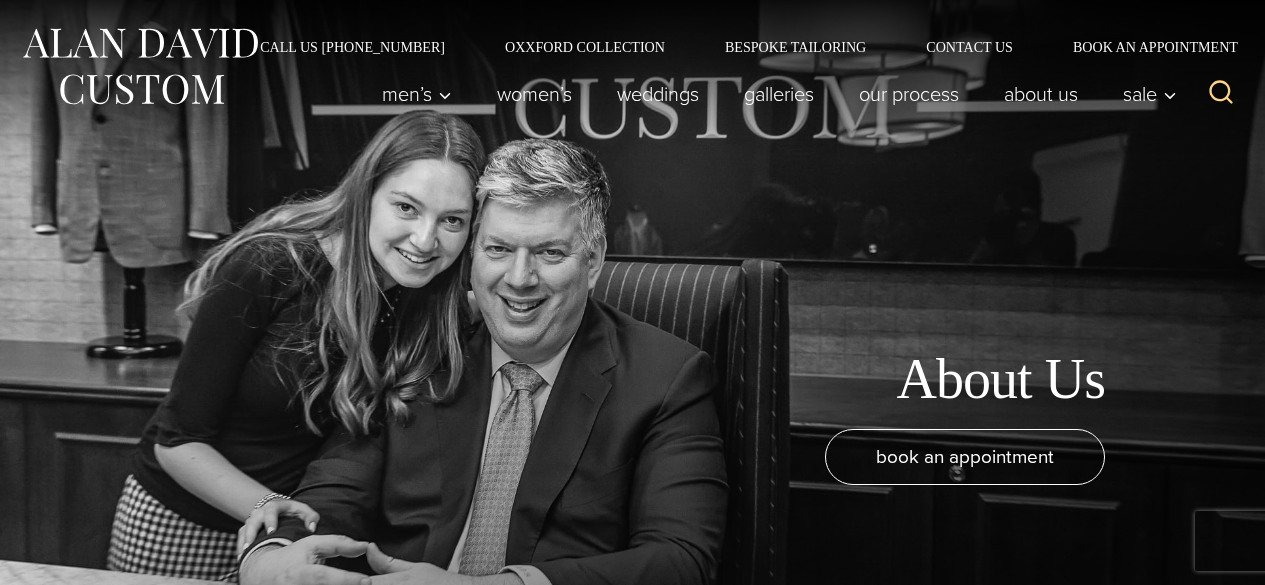 scroll, scrollTop: 0, scrollLeft: 0, axis: both 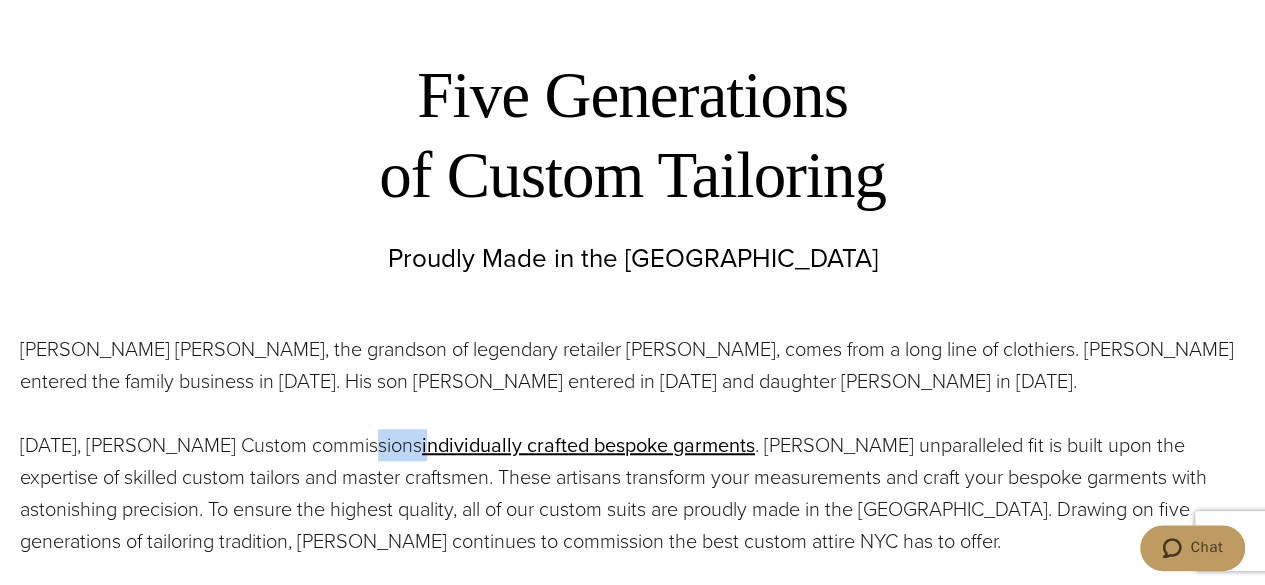 drag, startPoint x: 354, startPoint y: 399, endPoint x: 375, endPoint y: 399, distance: 21 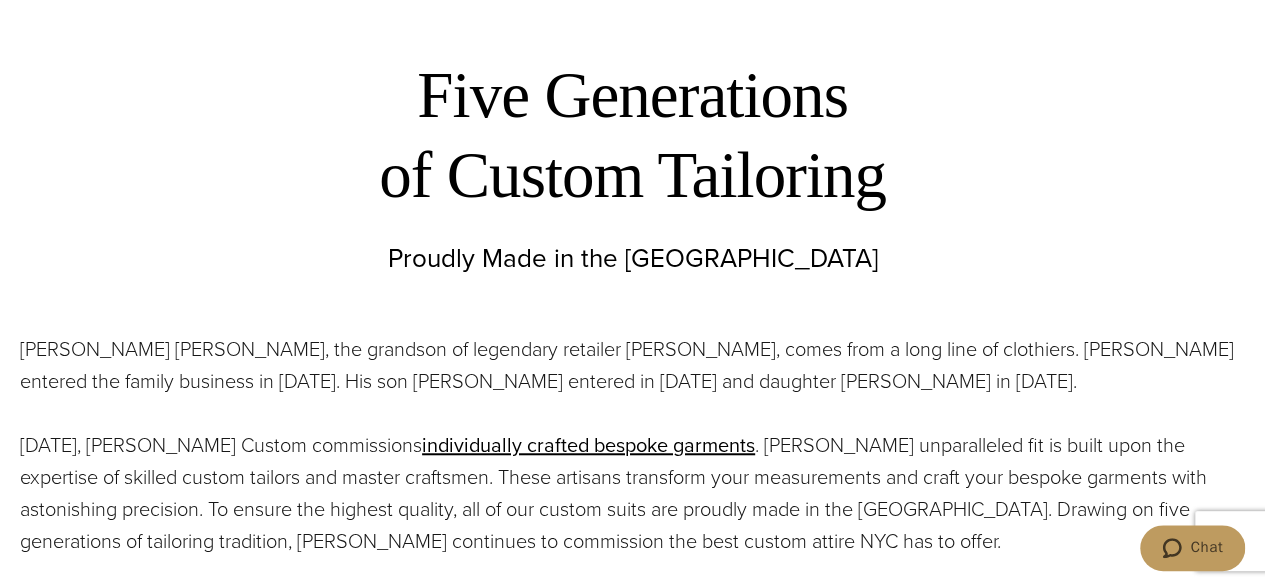 click on "Alan David Horowitz, the grandson of legendary retailer Moe Ginsburg, comes from a long line of clothiers. Alan entered the family business in 1992. His son Benjamin entered in 2016 and daughter Shelley in 2021.
Today, Alan David Custom commissions  individually crafted bespoke garments . Alan David’s unparalleled fit is built upon the expertise of skilled custom tailors and master craftsmen. These artisans transform your measurements and craft your bespoke garments with astonishing precision. To ensure the highest quality, all of our custom suits are proudly made in the USA. Drawing on five generations of tailoring tradition, Alan David continues to commission the best custom attire NYC has to offer." at bounding box center [632, 445] 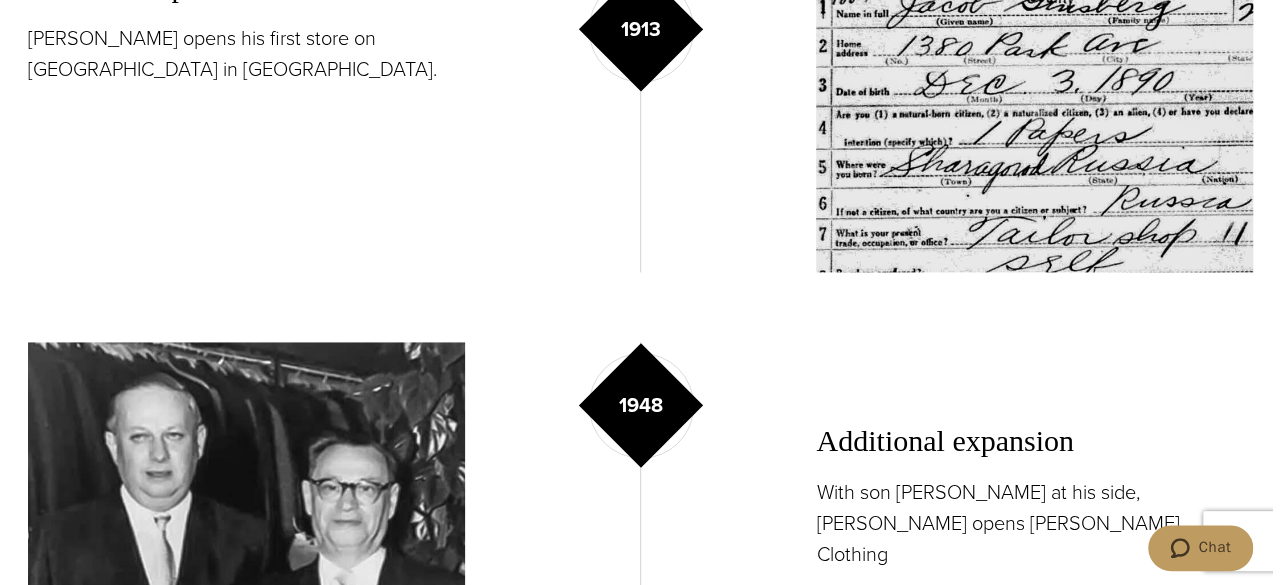scroll, scrollTop: 1400, scrollLeft: 0, axis: vertical 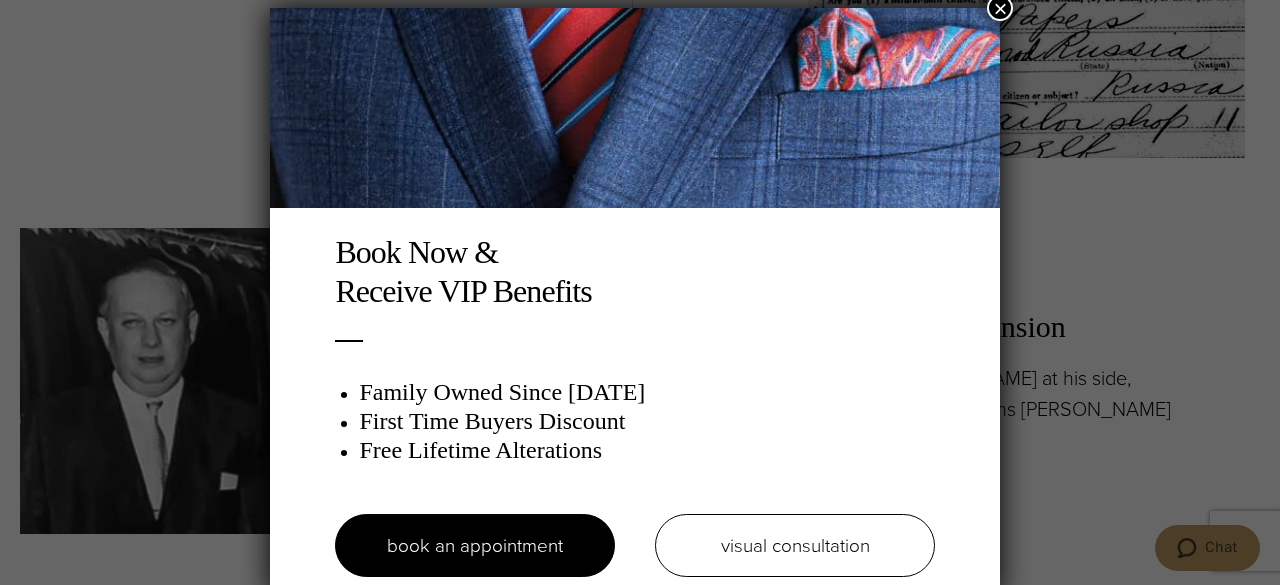 click on "×" at bounding box center (1000, 8) 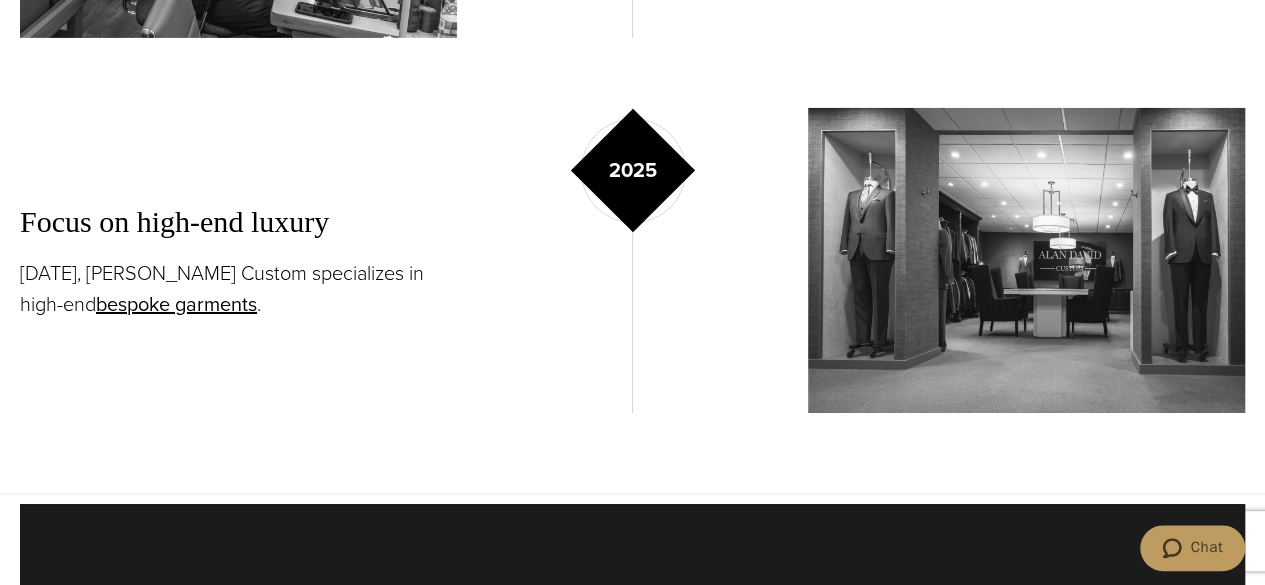 scroll, scrollTop: 3400, scrollLeft: 0, axis: vertical 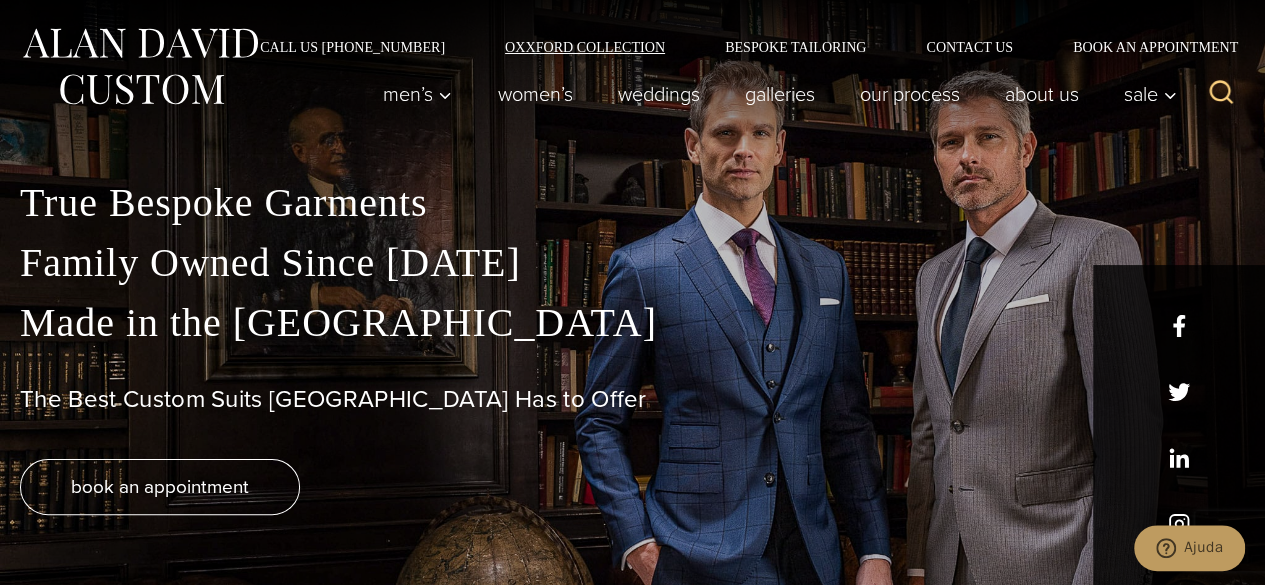 click on "Oxxford Collection" at bounding box center (585, 47) 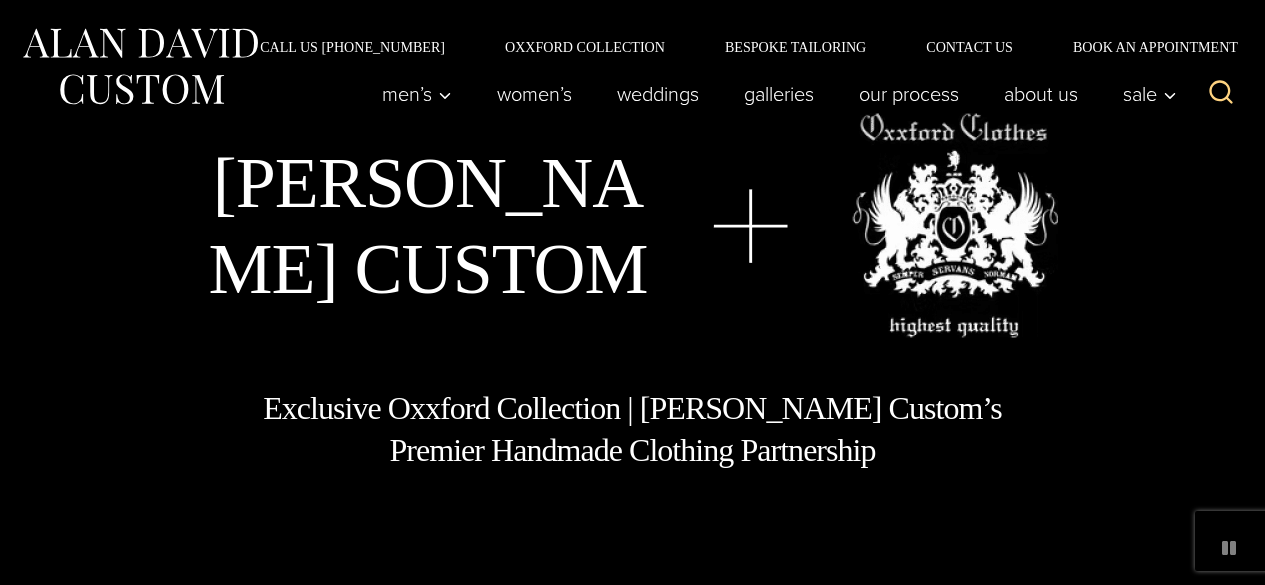 scroll, scrollTop: 0, scrollLeft: 0, axis: both 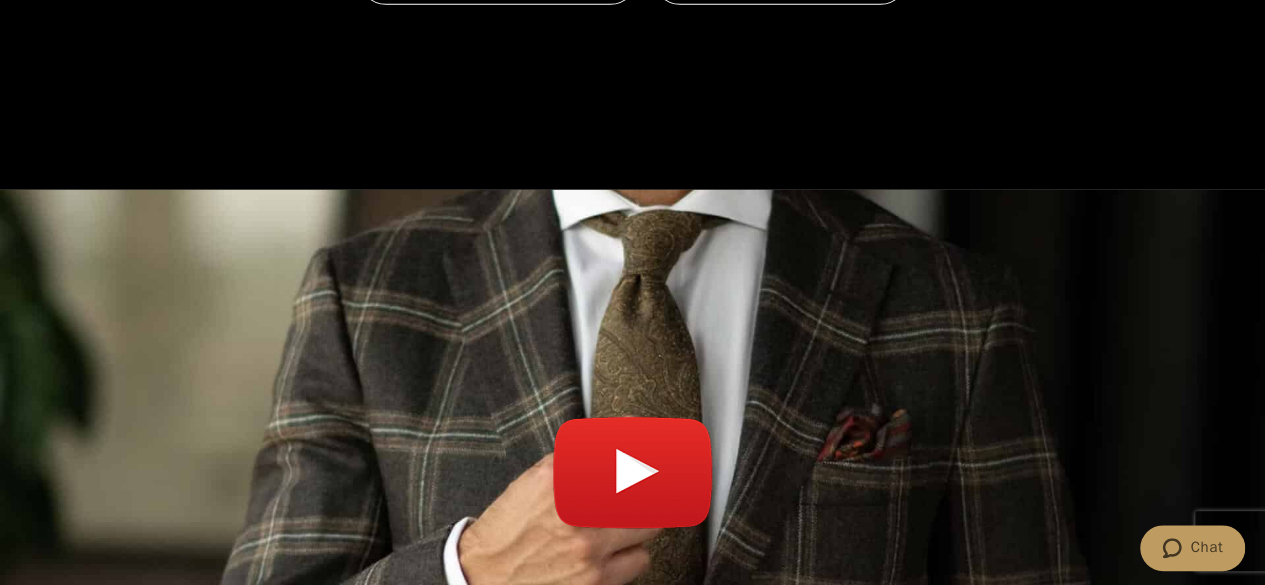 click at bounding box center (632, 482) 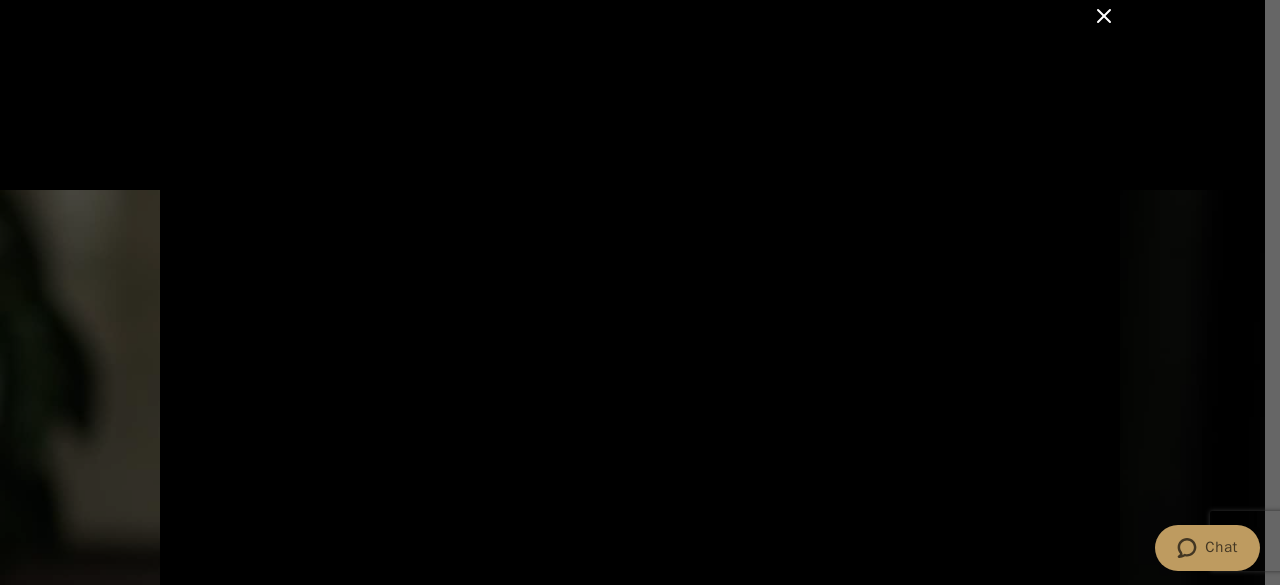 click at bounding box center (640, 292) 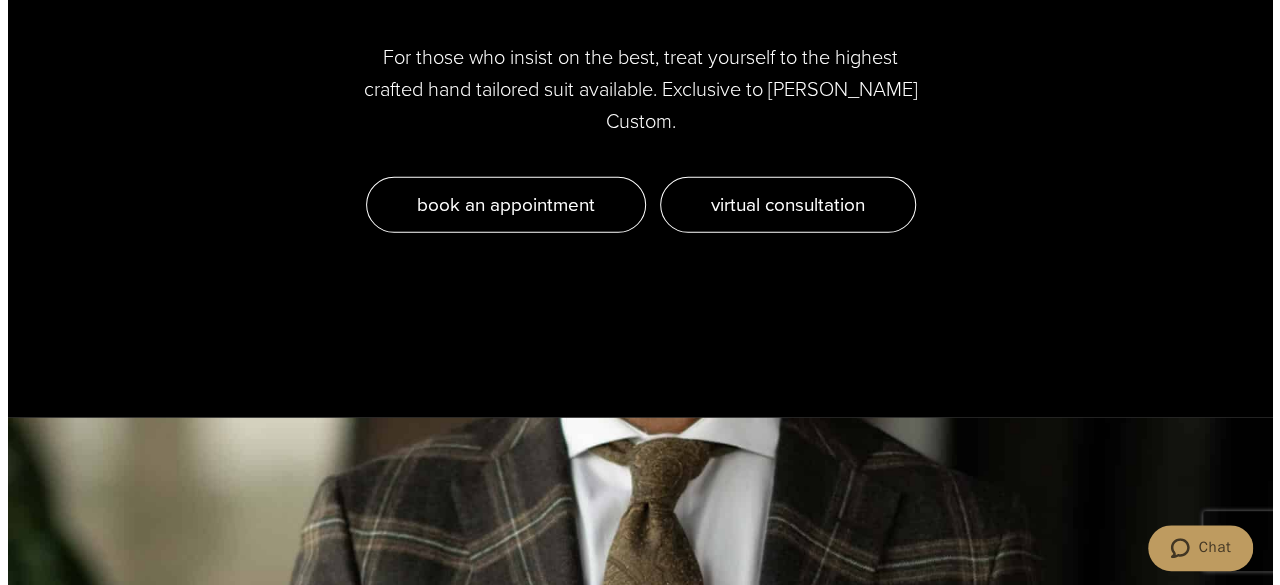 scroll, scrollTop: 6945, scrollLeft: 0, axis: vertical 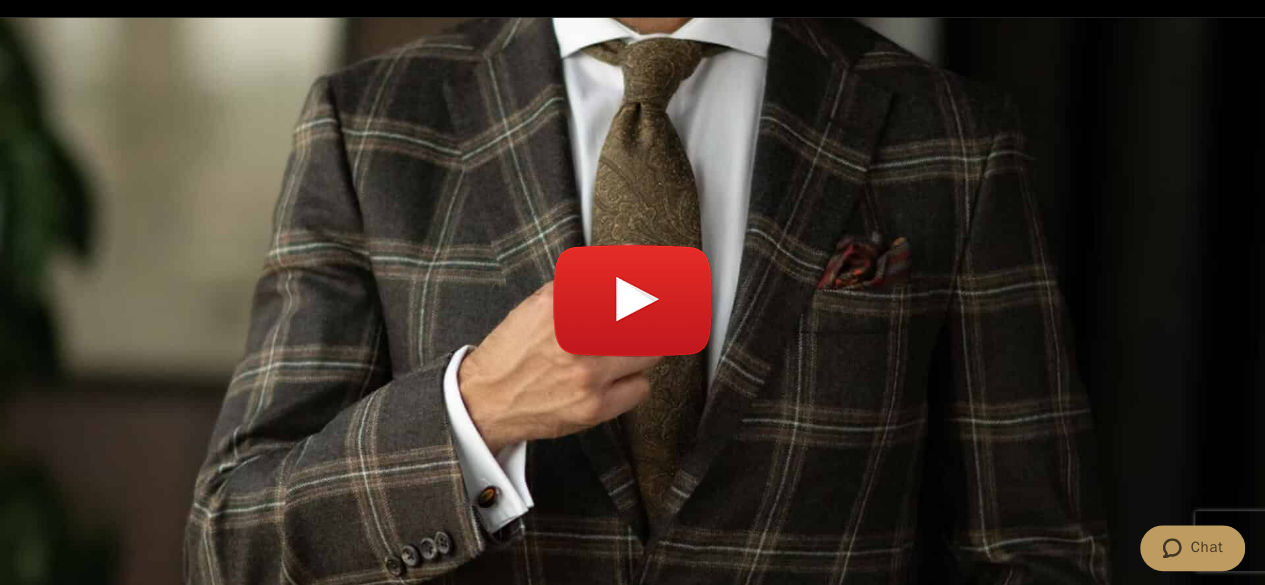 click at bounding box center [632, 310] 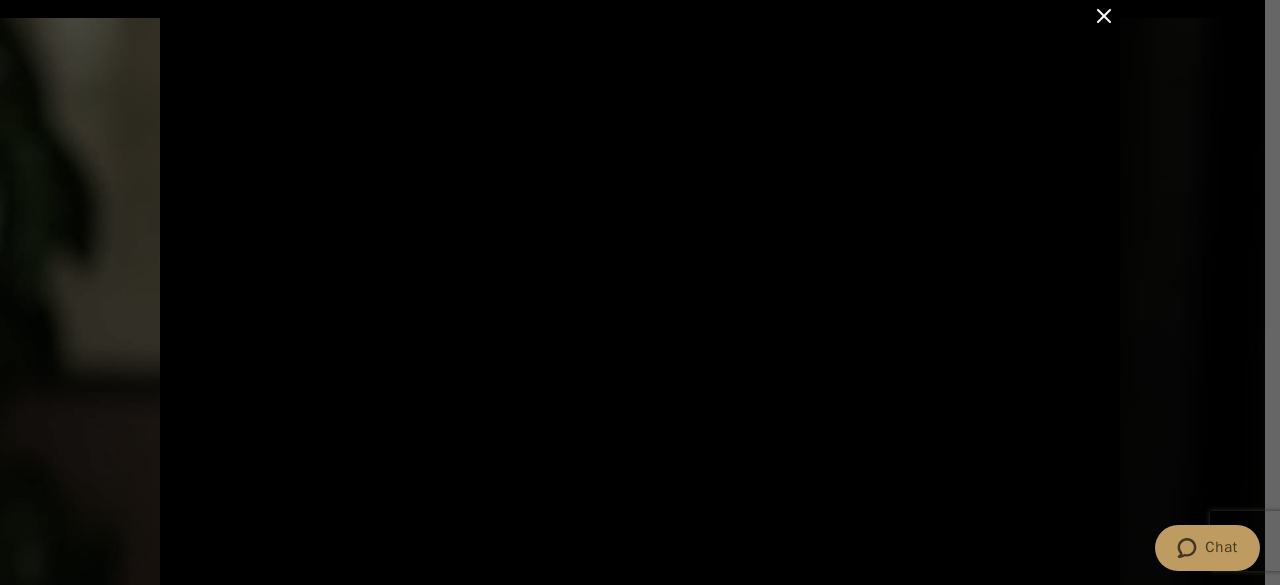 click at bounding box center [1104, 16] 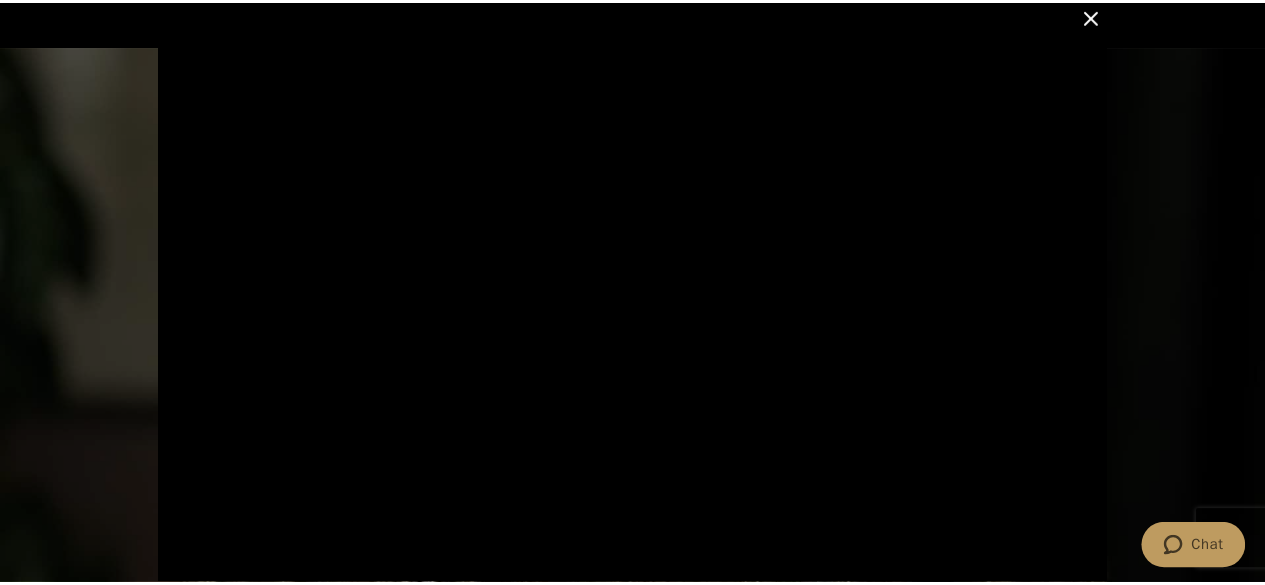 scroll, scrollTop: 6895, scrollLeft: 0, axis: vertical 